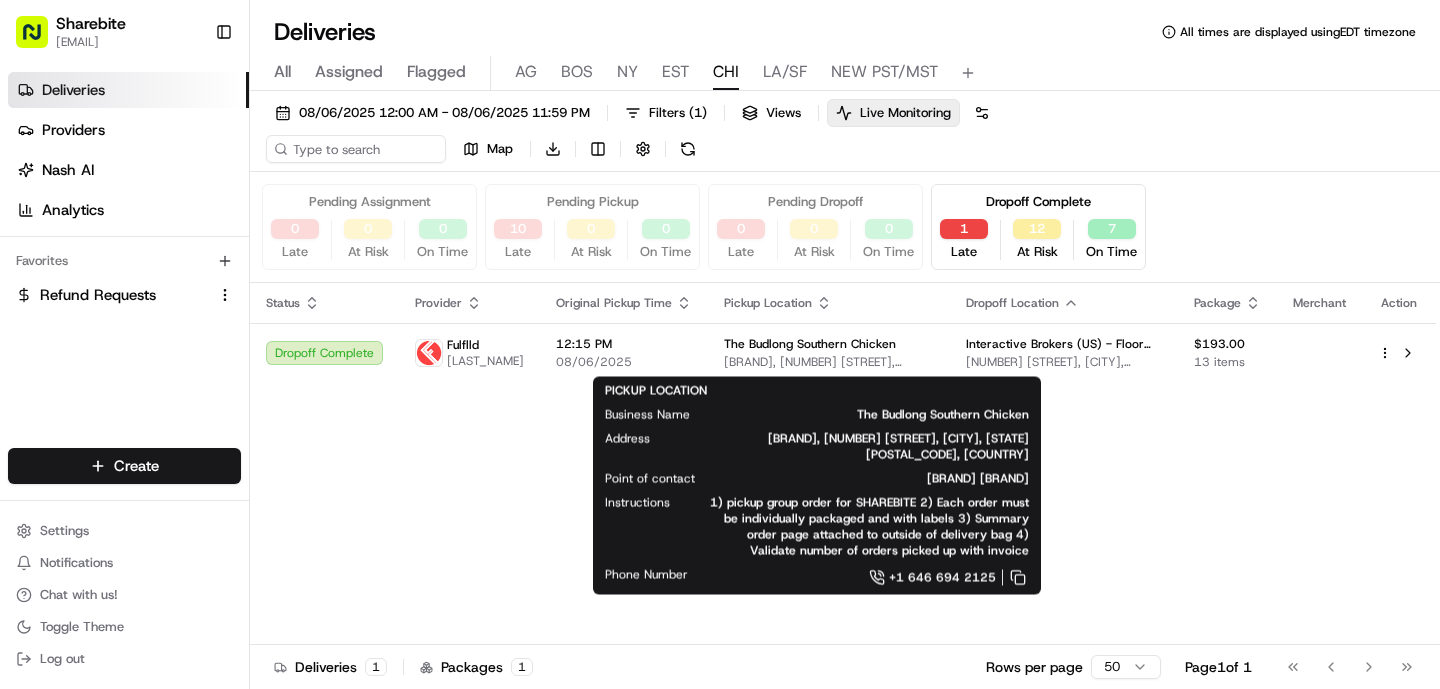 scroll, scrollTop: 0, scrollLeft: 0, axis: both 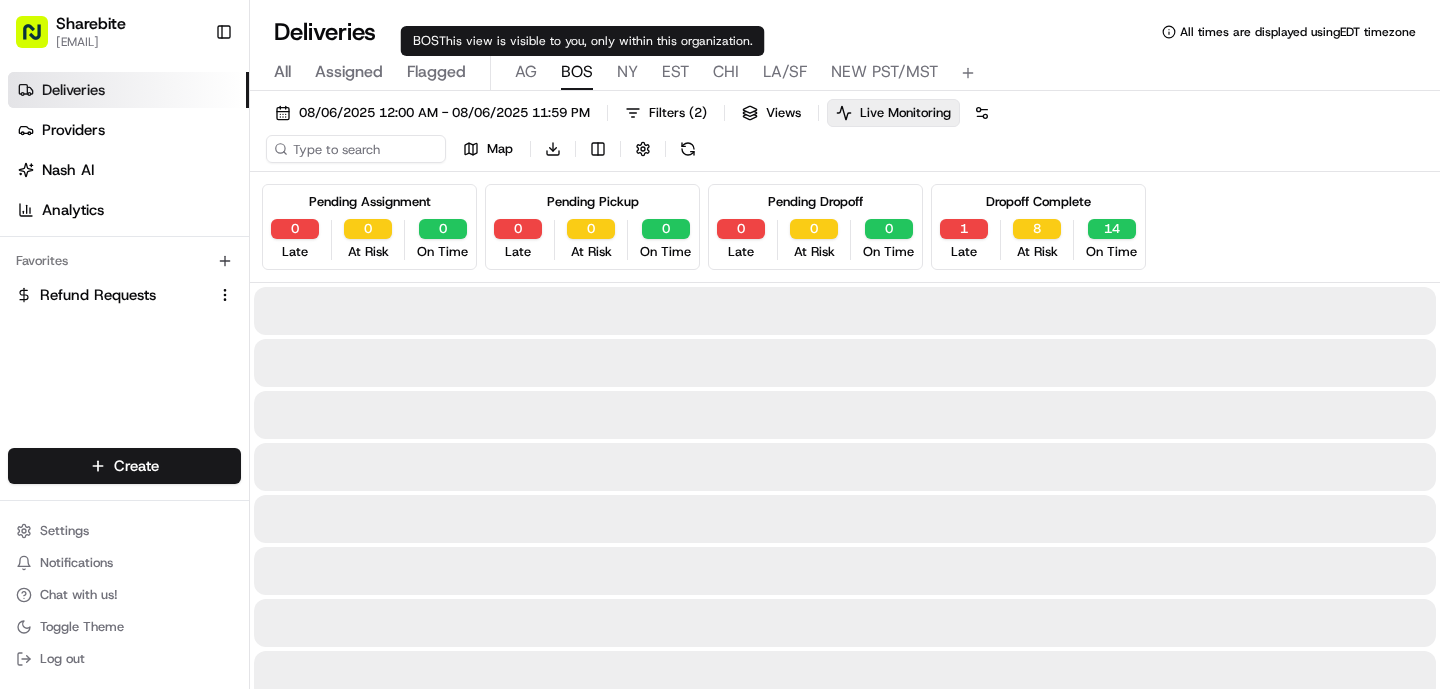 click on "BOS" at bounding box center [577, 72] 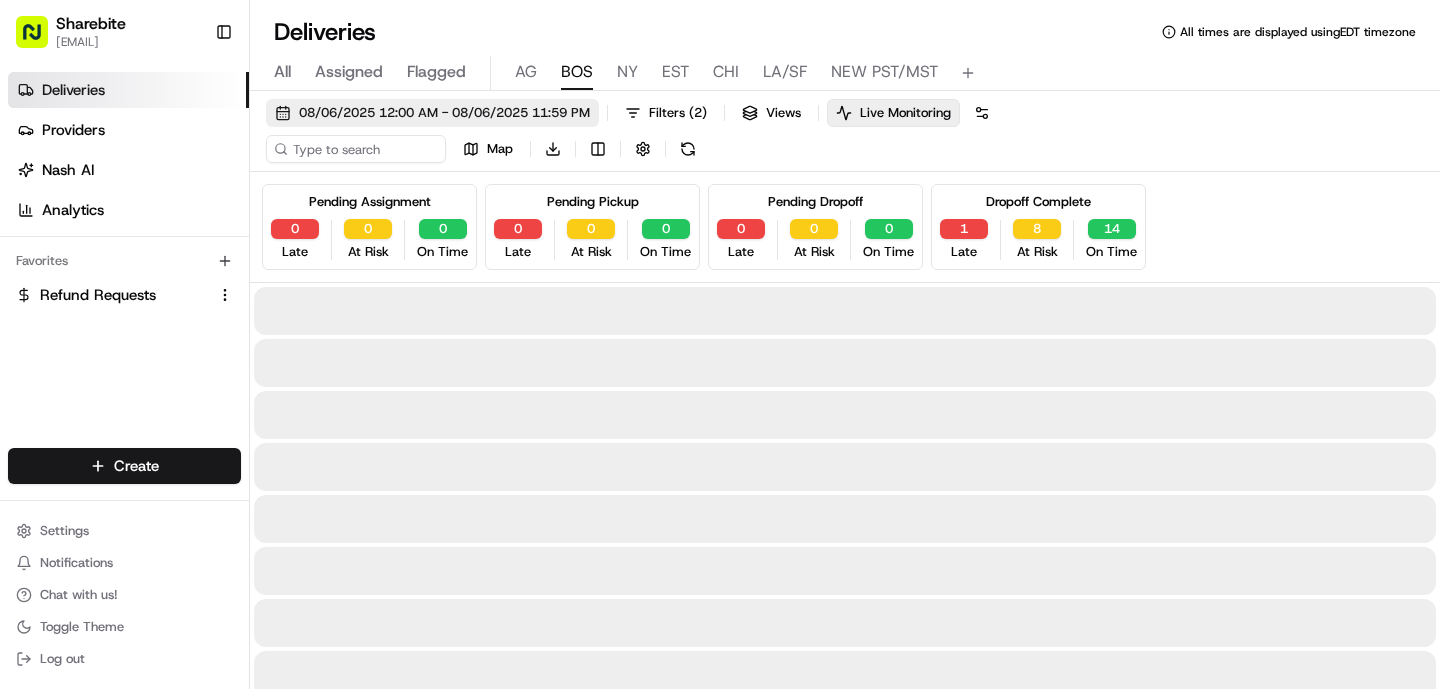 click on "08/06/2025 12:00 AM - 08/06/2025 11:59 PM" at bounding box center [444, 113] 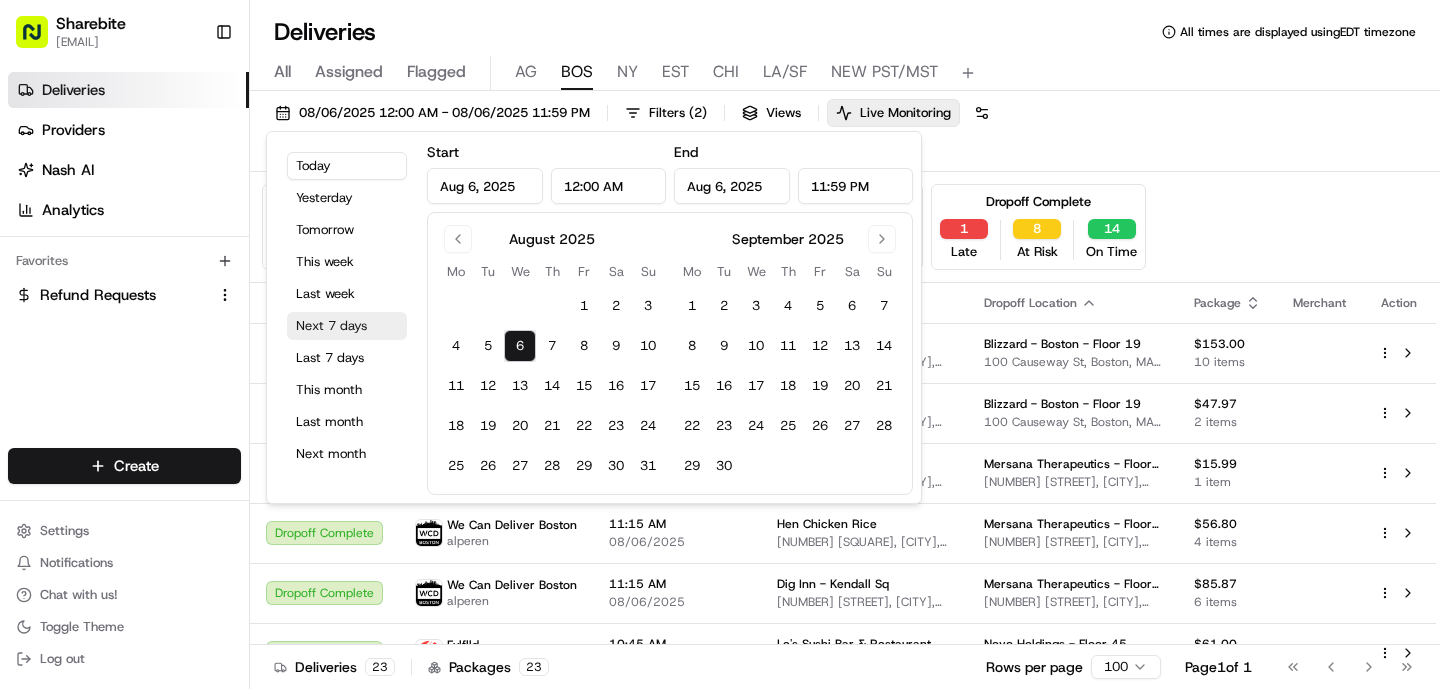 type on "Aug 6, 2025" 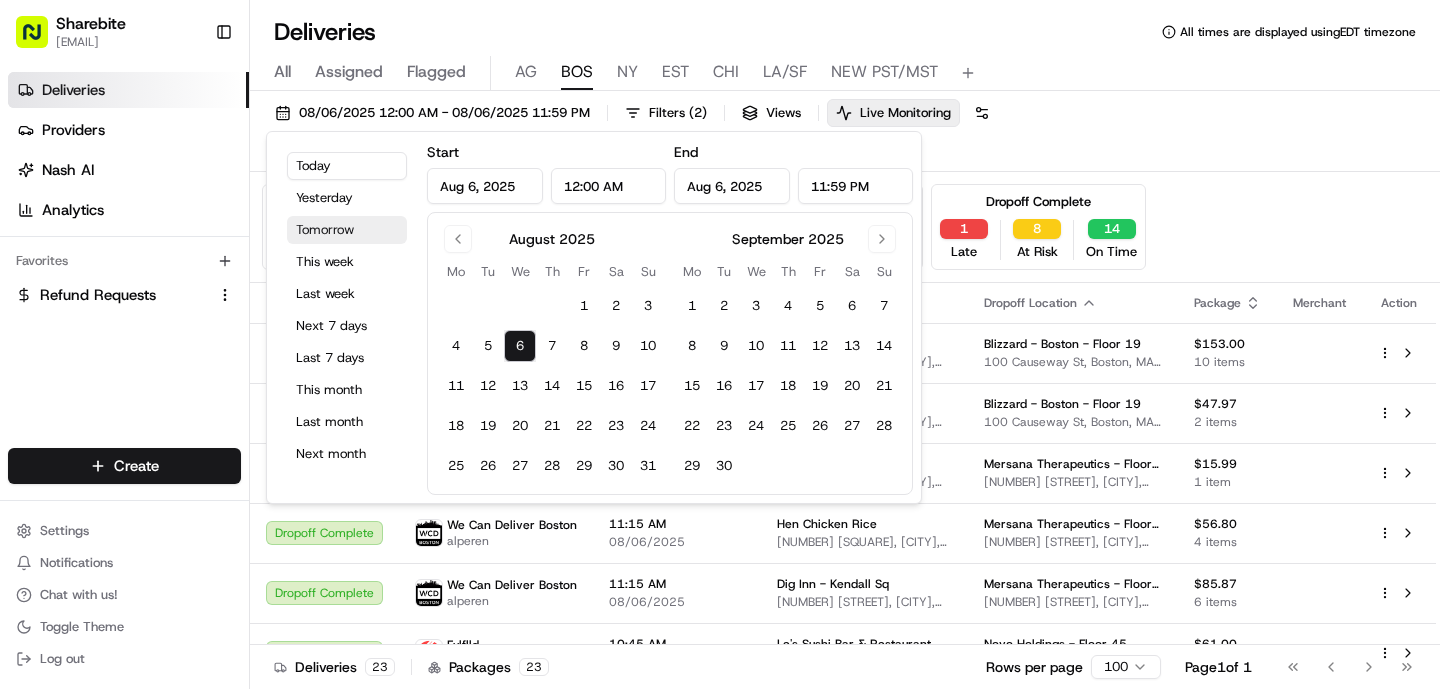 click on "Tomorrow" at bounding box center (347, 230) 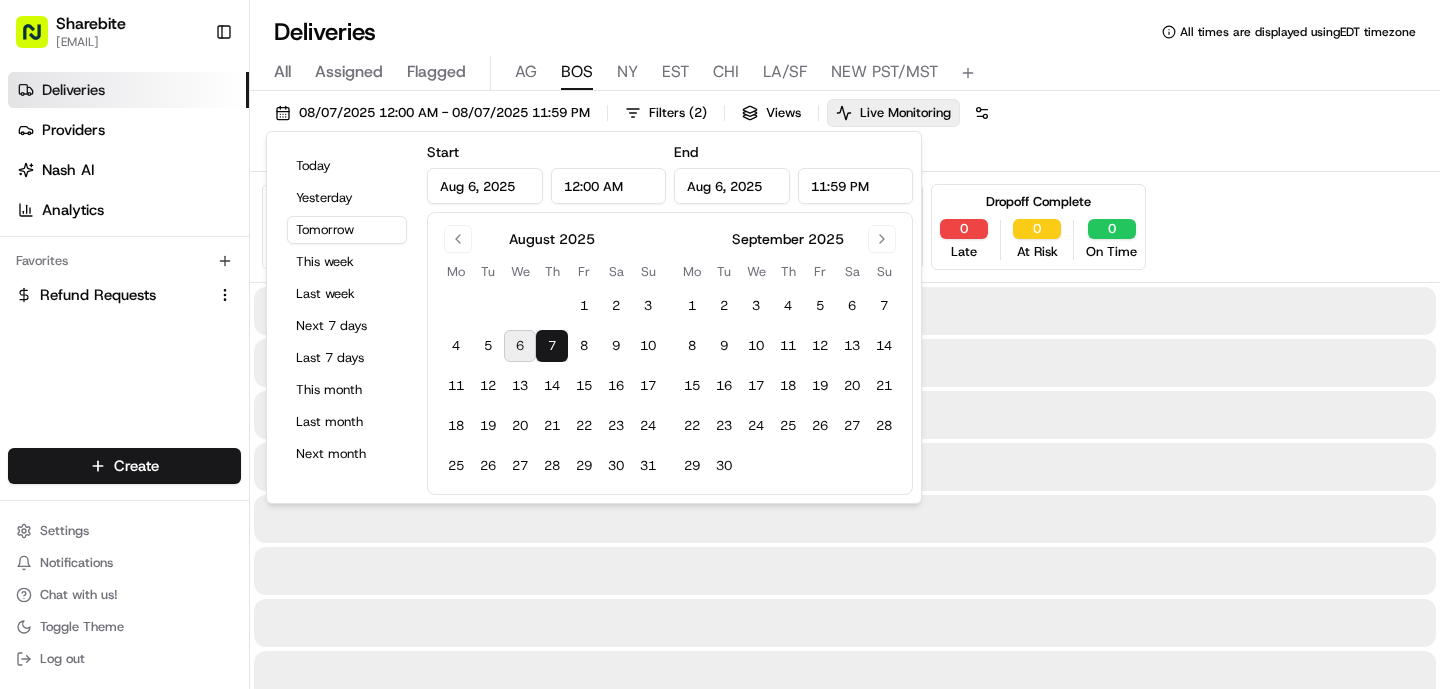 type on "Aug 7, 2025" 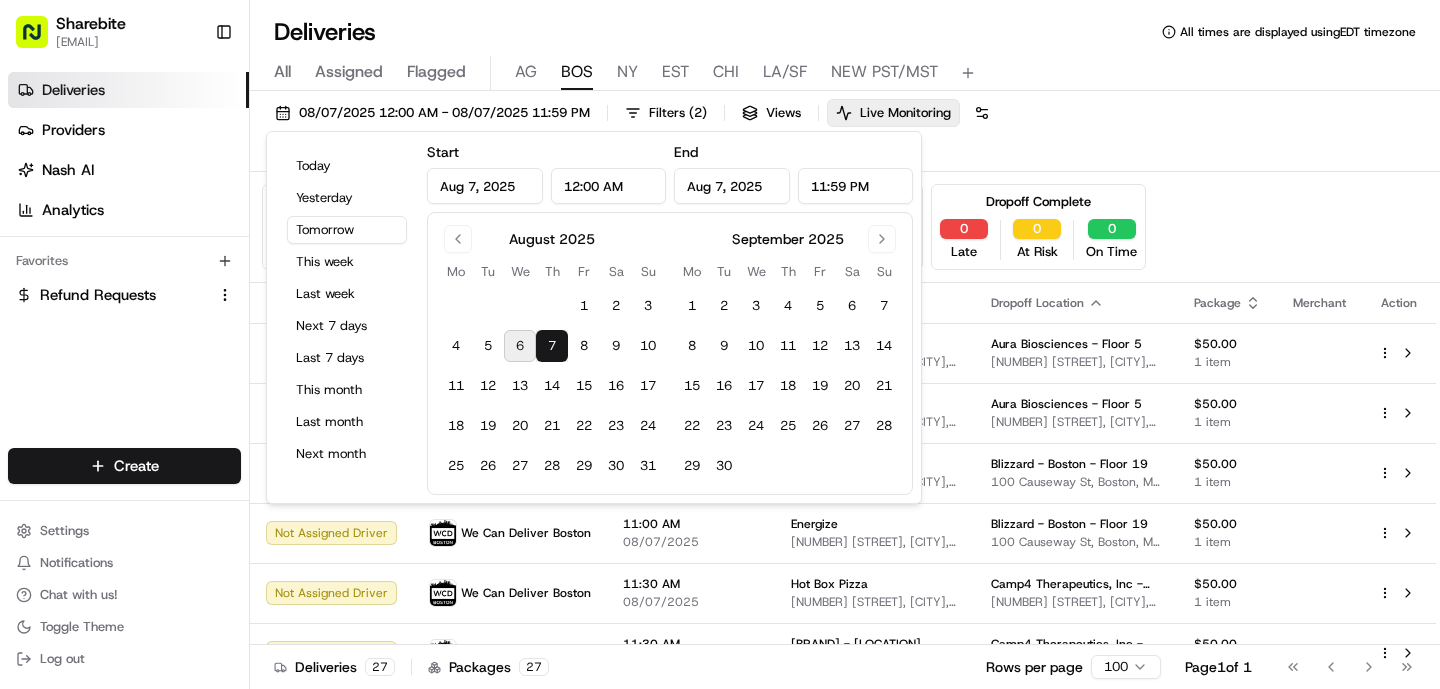 click on "[DATE] [TIME] - [DATE] [TIME] [FILTERS] [VIEWS] [MONITORING] [MAP] [DOWNLOAD]" at bounding box center (845, 135) 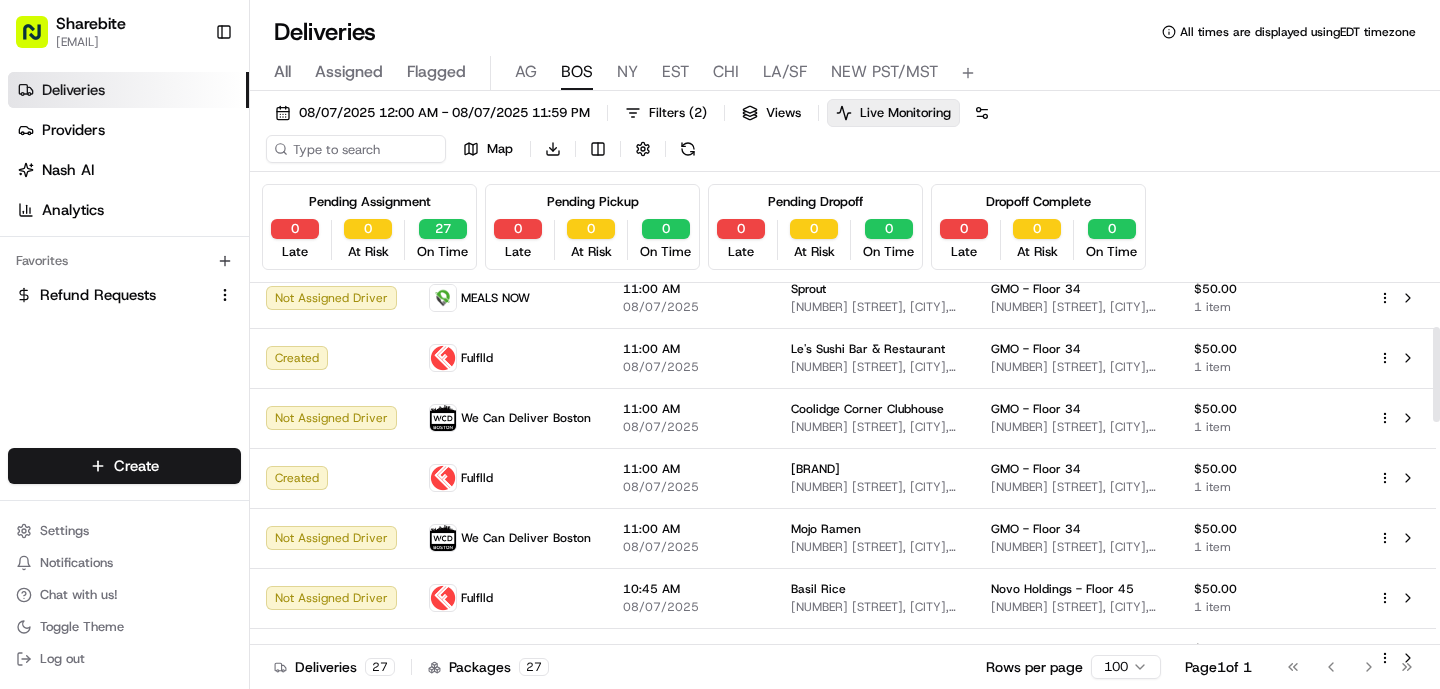 scroll, scrollTop: 74, scrollLeft: 0, axis: vertical 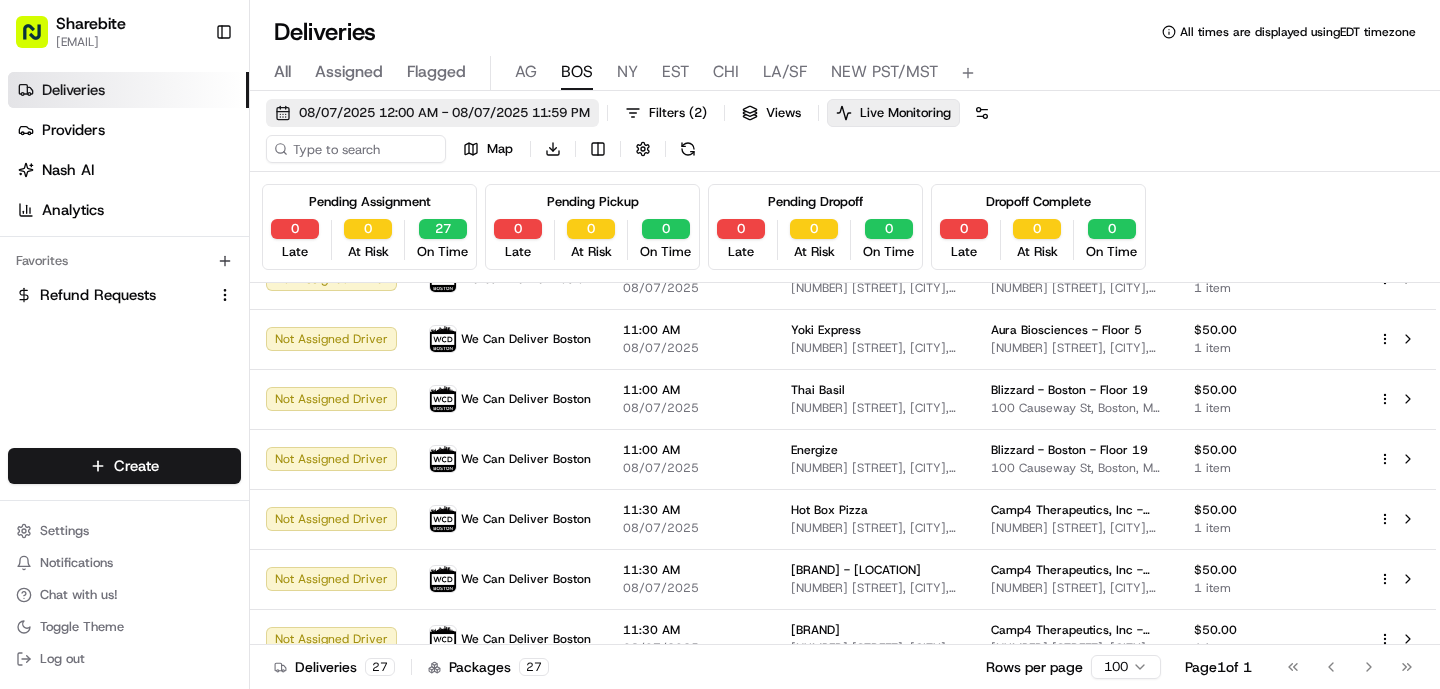 click on "08/07/2025 12:00 AM - 08/07/2025 11:59 PM" at bounding box center [444, 113] 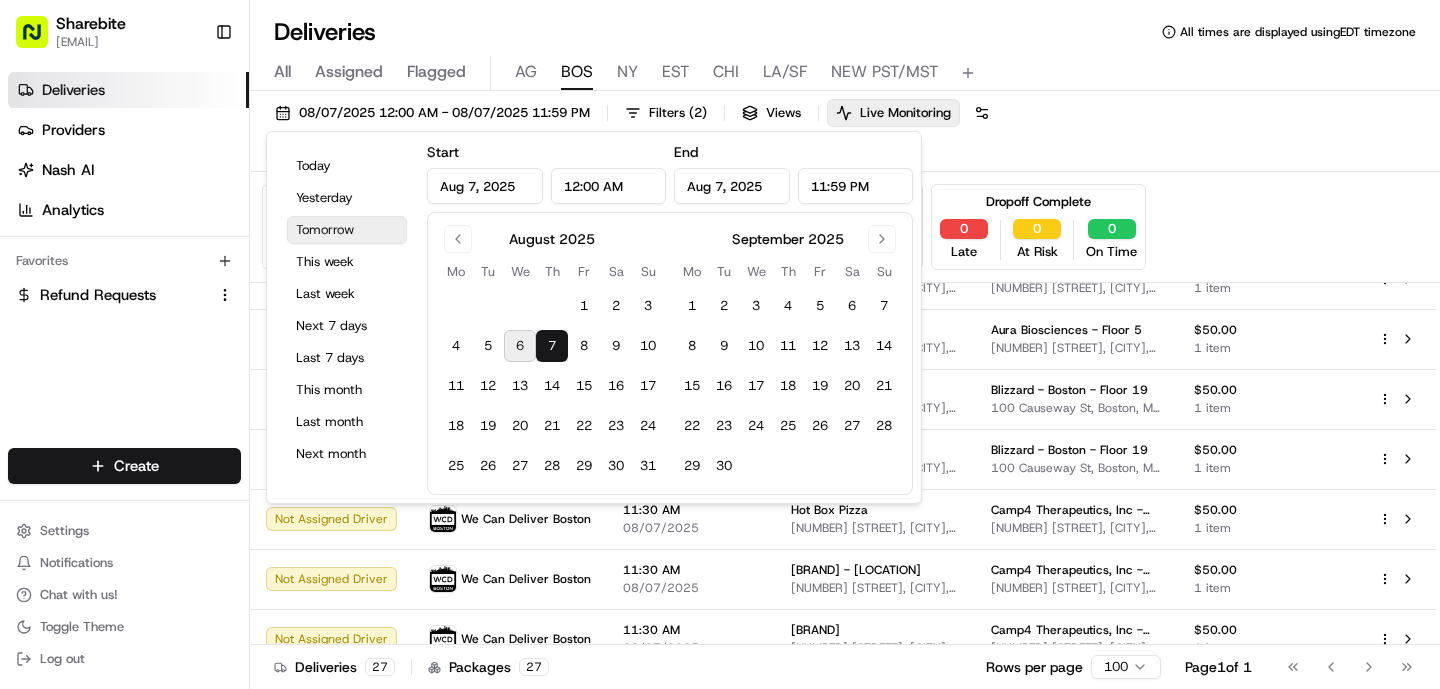 click on "Tomorrow" at bounding box center (347, 230) 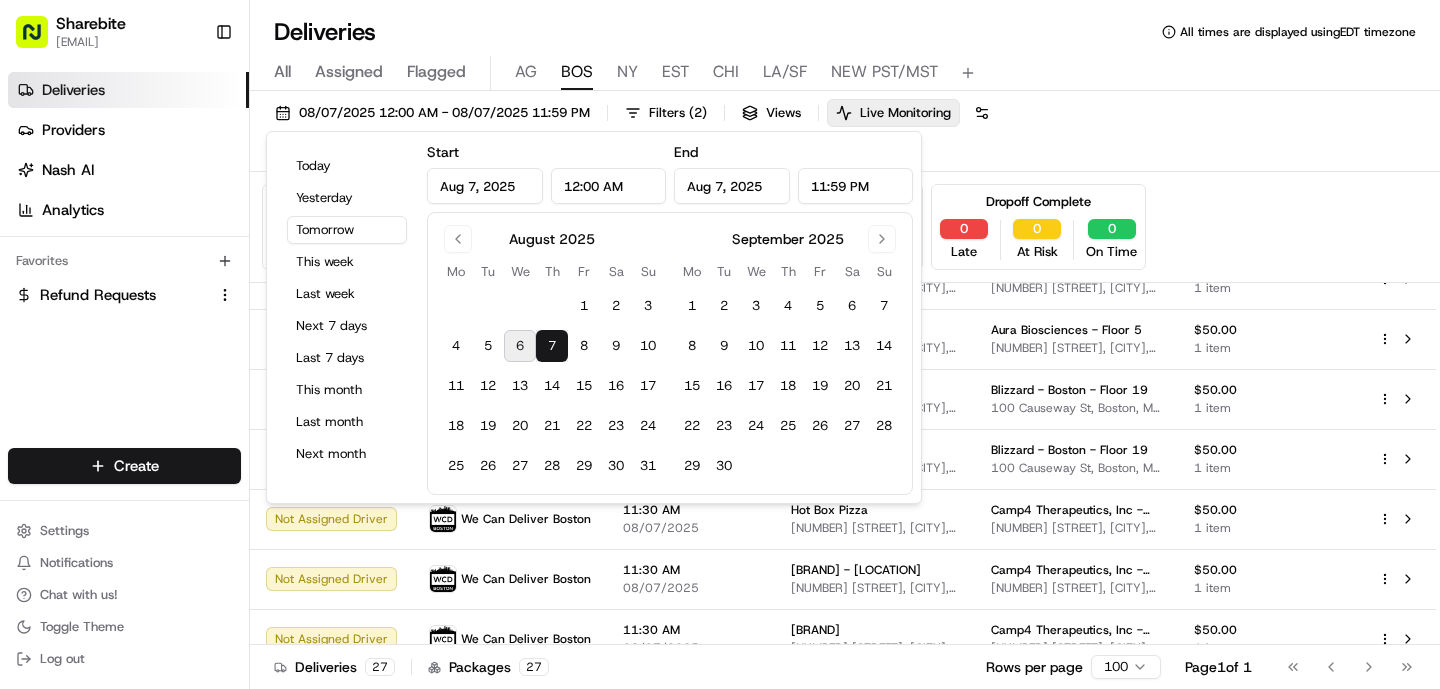 click on "[ASSIGNED] [FLAGGED] [CITY] [CITY] [TIMEZONE] [CITY] [CITY] [CITY] [TIMEZONE]" at bounding box center (845, 73) 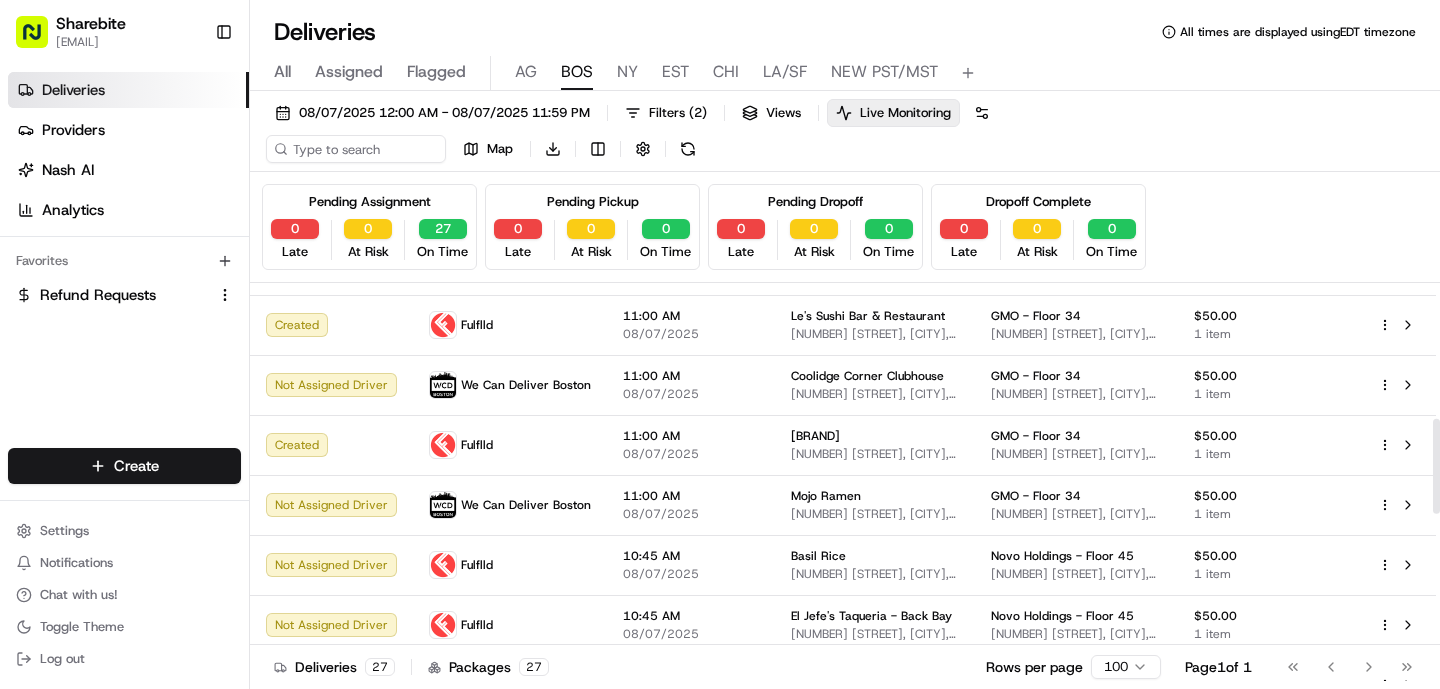 scroll, scrollTop: 571, scrollLeft: 0, axis: vertical 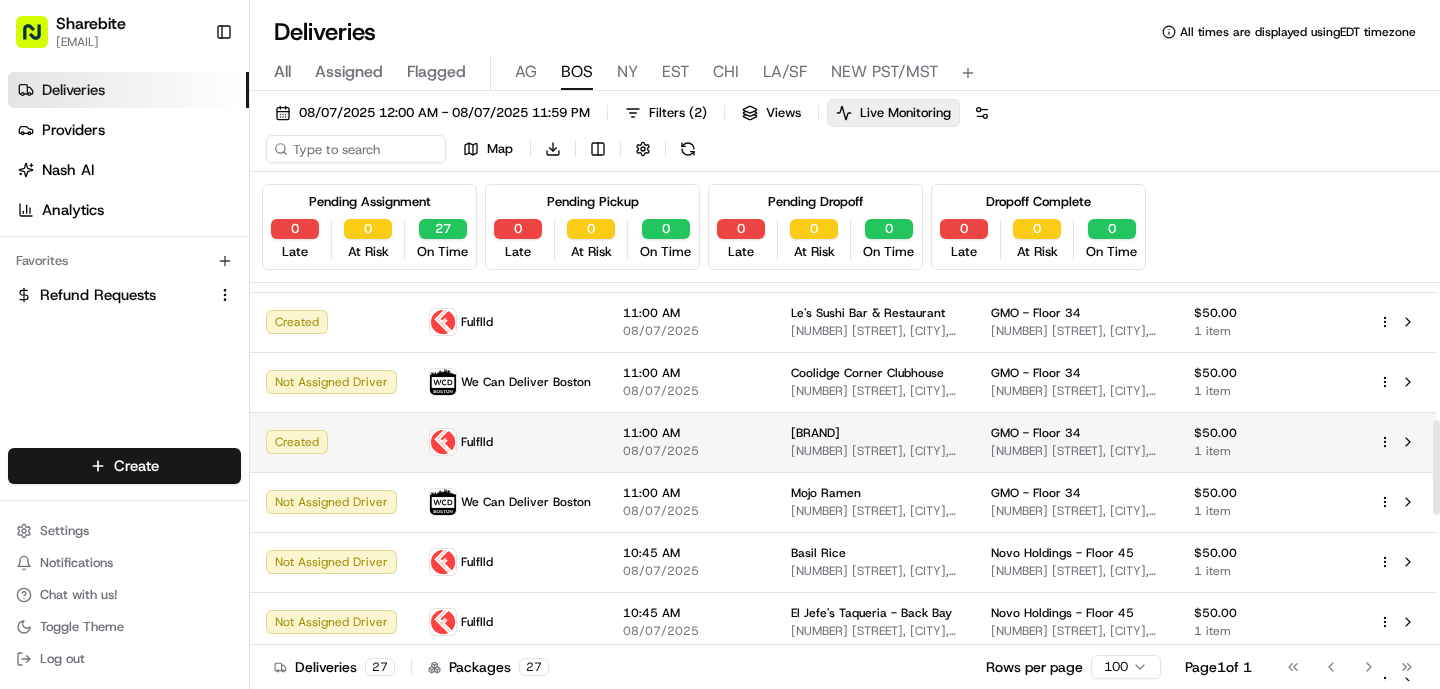 click on "[NUMBER] [STREET], [CITY], [STATE] [POSTAL_CODE], [COUNTRY]" at bounding box center (875, 451) 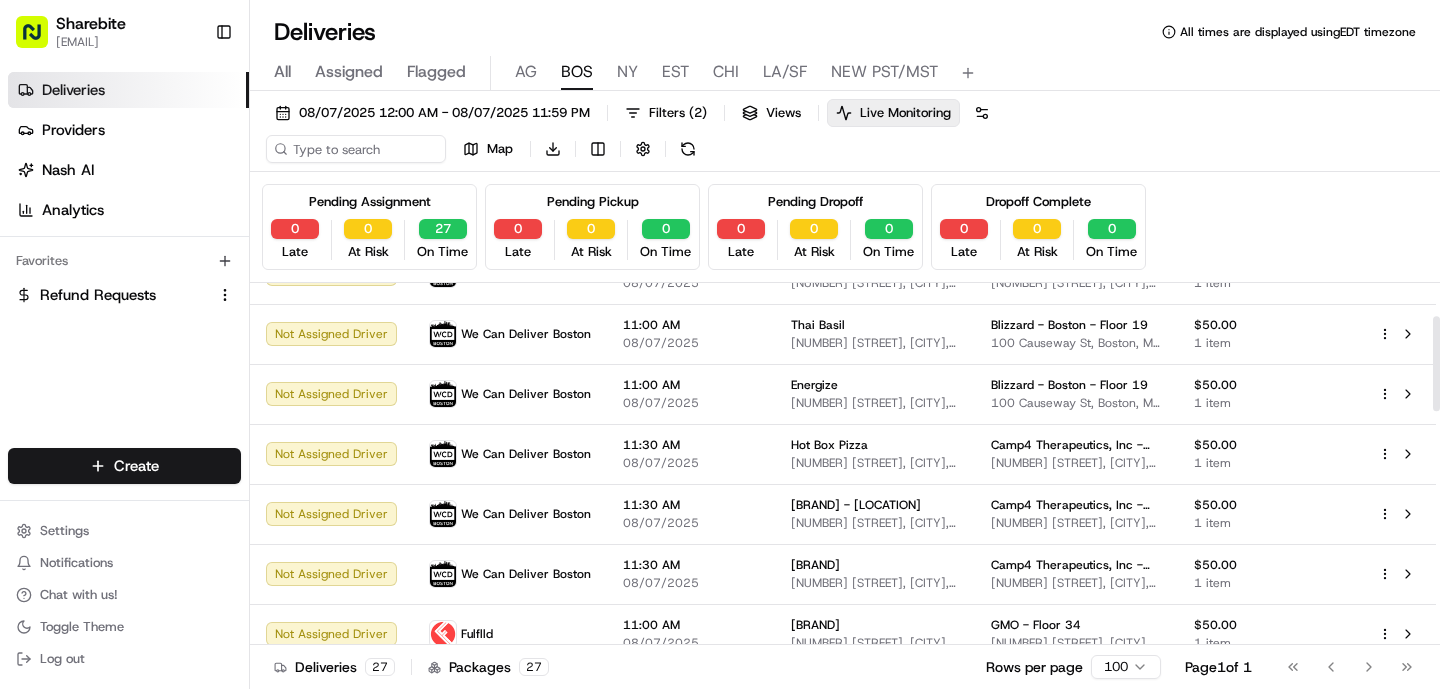 scroll, scrollTop: 0, scrollLeft: 0, axis: both 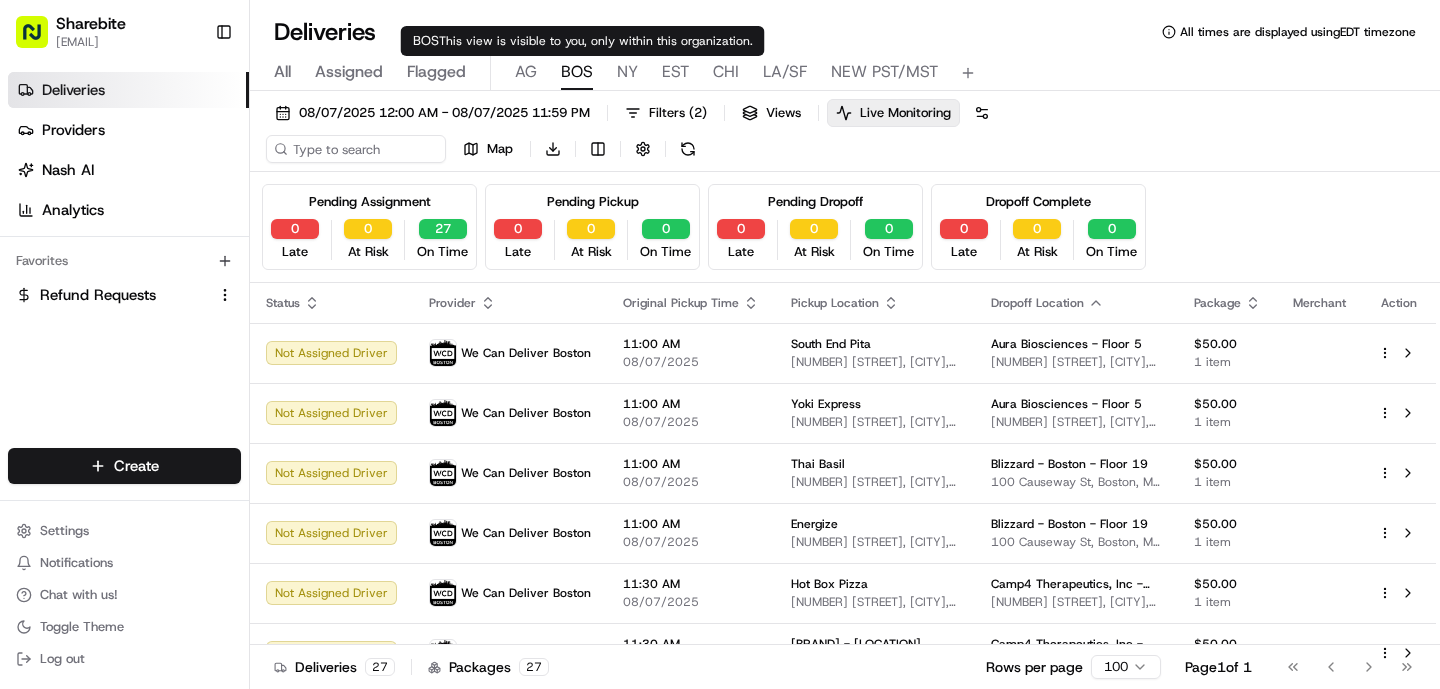 click on "AG" at bounding box center [526, 72] 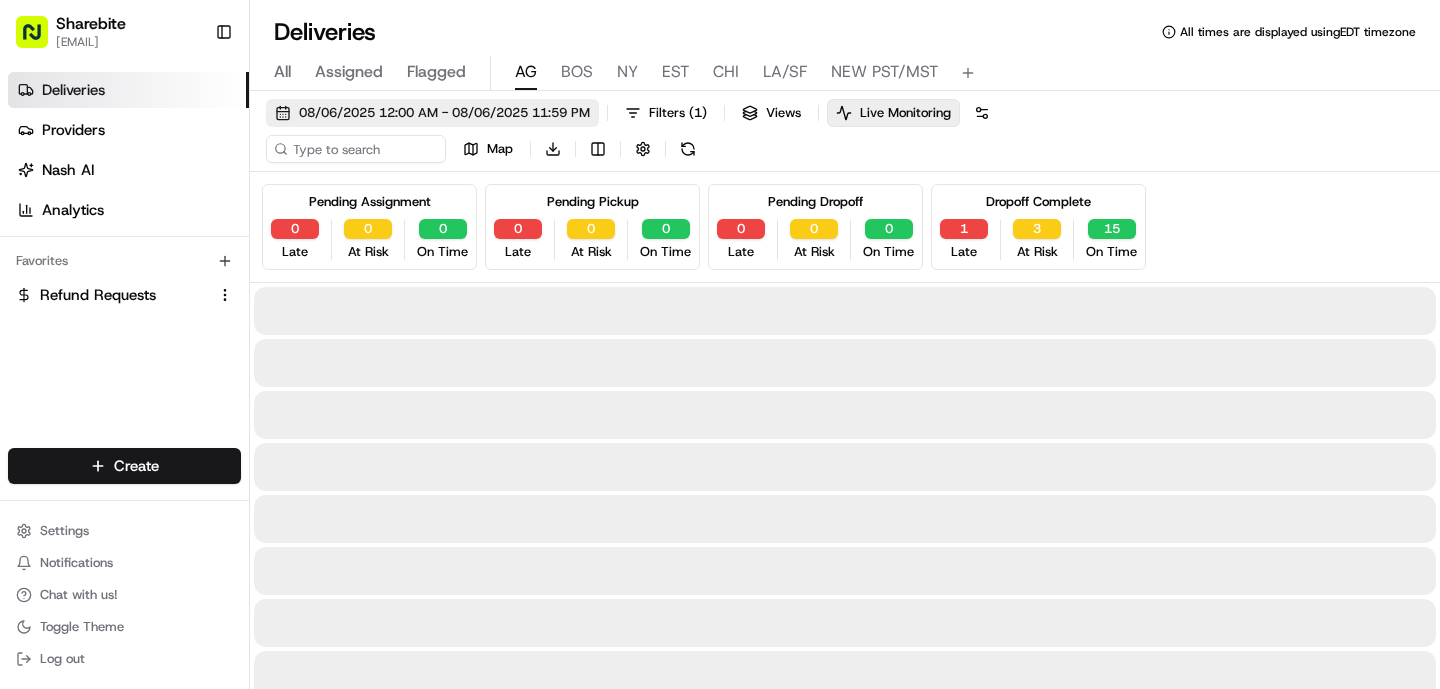 click on "08/06/2025 12:00 AM - 08/06/2025 11:59 PM" at bounding box center (444, 113) 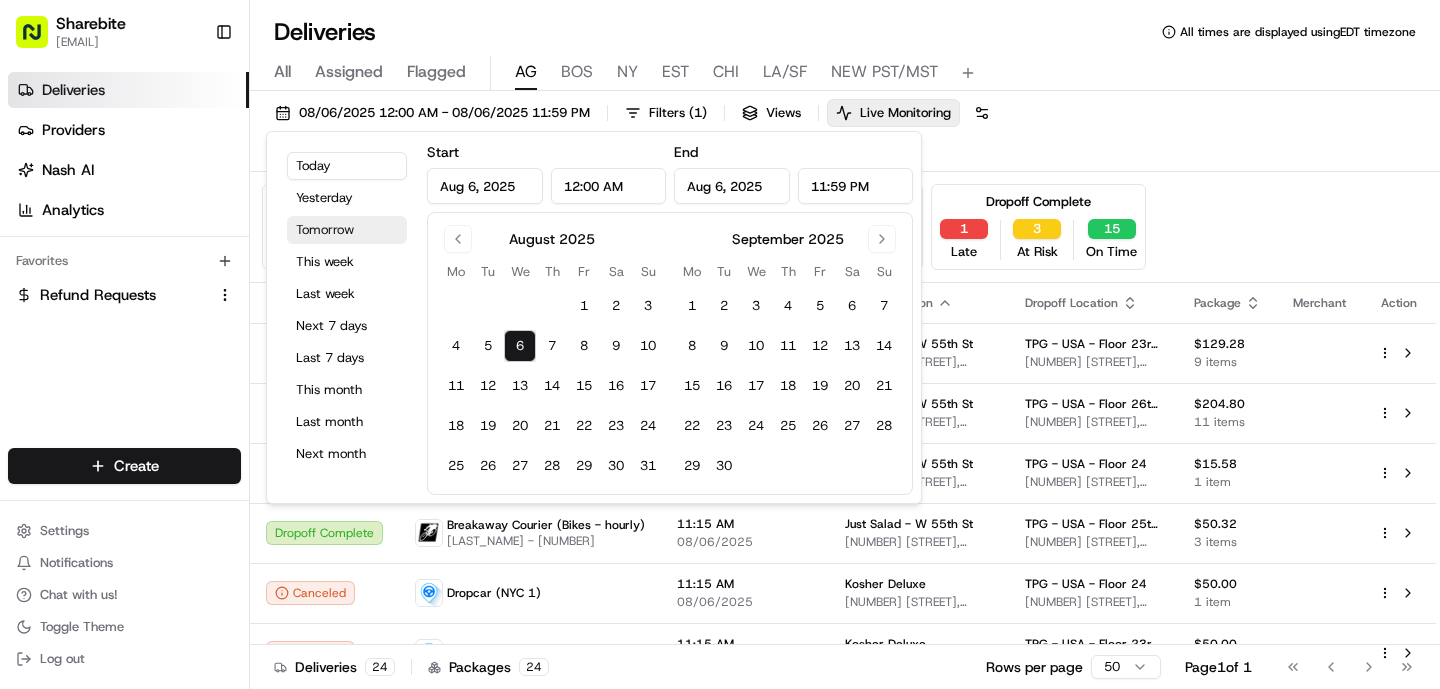 click on "Tomorrow" at bounding box center [347, 230] 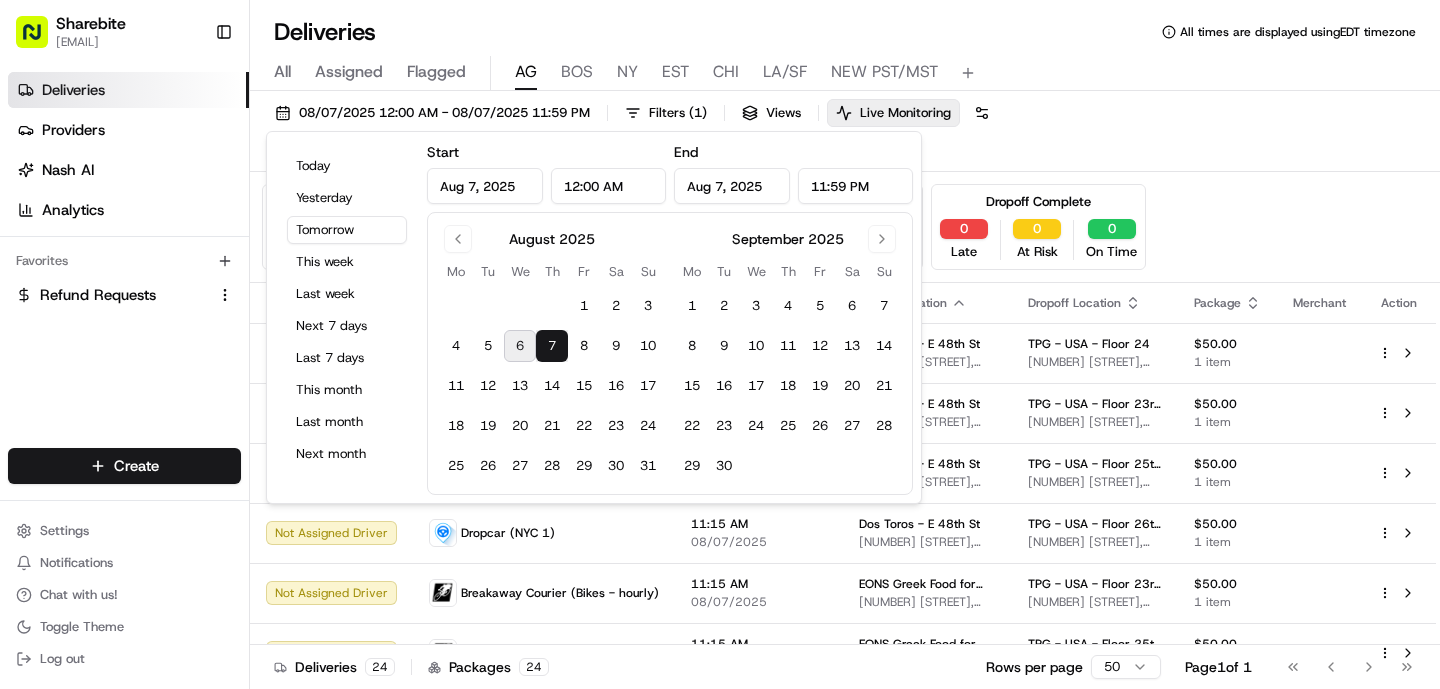 click on "[DELIVERIES] [TIMES] [TIMEZONE] [ASSIGNED] [FLAGGED] [CITY] [CITY] [CITY] [TIMEZONE] [DATE] [TIME] - [DATE] [TIME] [FILTERS] ([NUMBER]) [VIEWS] [LIVE] [MONITORING] [MAP] [DOWNLOAD] [PENDING] [ASSIGNMENT] [NUMBER] [LATE] [NUMBER] [AT] [RISK] [NUMBER] [ON] [TIME] [PENDING] [PICKUP] [NUMBER] [LATE] [NUMBER] [AT] [RISK] [NUMBER] [ON] [TIME] [PENDING] [DROPOFF] [NUMBER] [LATE] [NUMBER] [AT] [RISK] [NUMBER] [ON] [TIME] [DROPOFF] [COMPLETE] [NUMBER] [LATE] [NUMBER] [AT] [RISK] [NUMBER] [ON] [TIME] [STATUS] [PROVIDER] [ORIGINAL] [PICKUP] [TIME] [PICKUP] [LOCATION] [DROPOFF] [LOCATION] [PACKAGE] [MERCHANT] [ACTION] [NOT] [ASSIGNED] [DRIVER] [BRAND] ([CITY] [NUMBER]) [TIME] [DATE] [BRAND] [STREET] [NUMBER] [STREET], [CITY], [STATE] [POSTAL_CODE], [COUNTRY] [BRAND] - [COUNTRY] - [FLOOR] [NUMBER] [STREET], [CITY], [STATE] [POSTAL_CODE], [COUNTRY] [PRICE] [NUMBER] [ITEM] [NOT] [ASSIGNED] [DRIVER] [BRAND] ([CITY] [NUMBER]) [TIME] [DATE] [BRAND] [STREET] [NUMBER] [STREET], [CITY], [STATE] [POSTAL_CODE], [COUNTRY] [BRAND] - [COUNTRY] - [FLOOR] [FLOOR] [PRICE] [NUMBER] [ITEM] [TIME]" at bounding box center (845, 344) 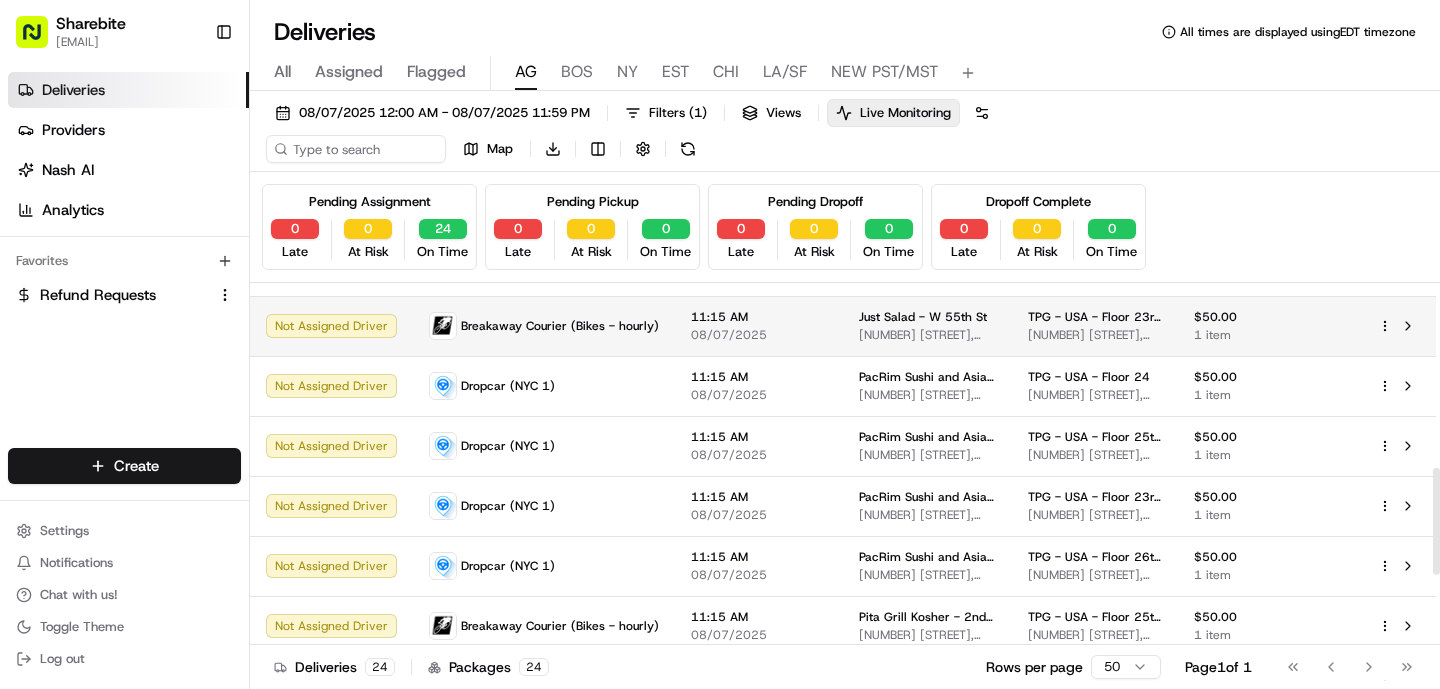scroll, scrollTop: 689, scrollLeft: 0, axis: vertical 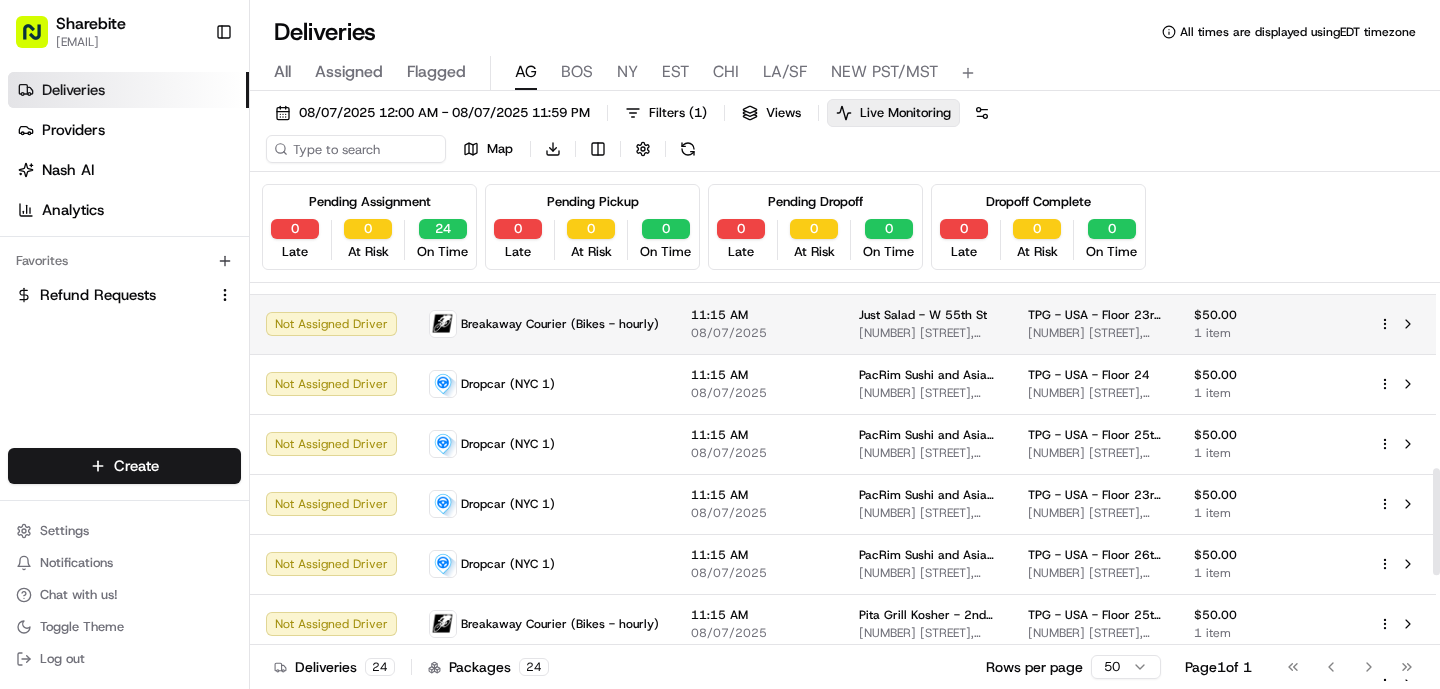 click on "Breakaway Courier (Bikes - hourly)" at bounding box center [544, 324] 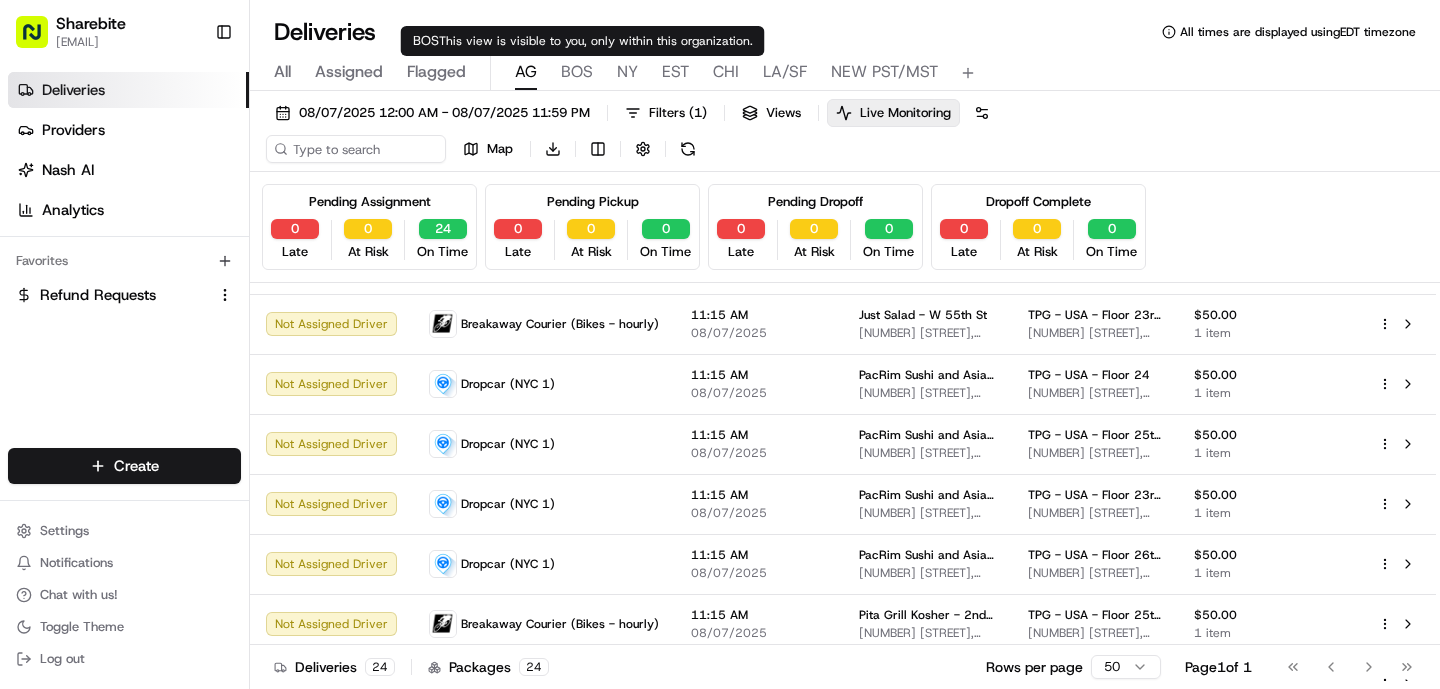 click on "[ASSIGNED] [FLAGGED] [CITY] [CITY] [TIMEZONE] [CITY] [CITY] [CITY] [TIMEZONE]" at bounding box center (845, 73) 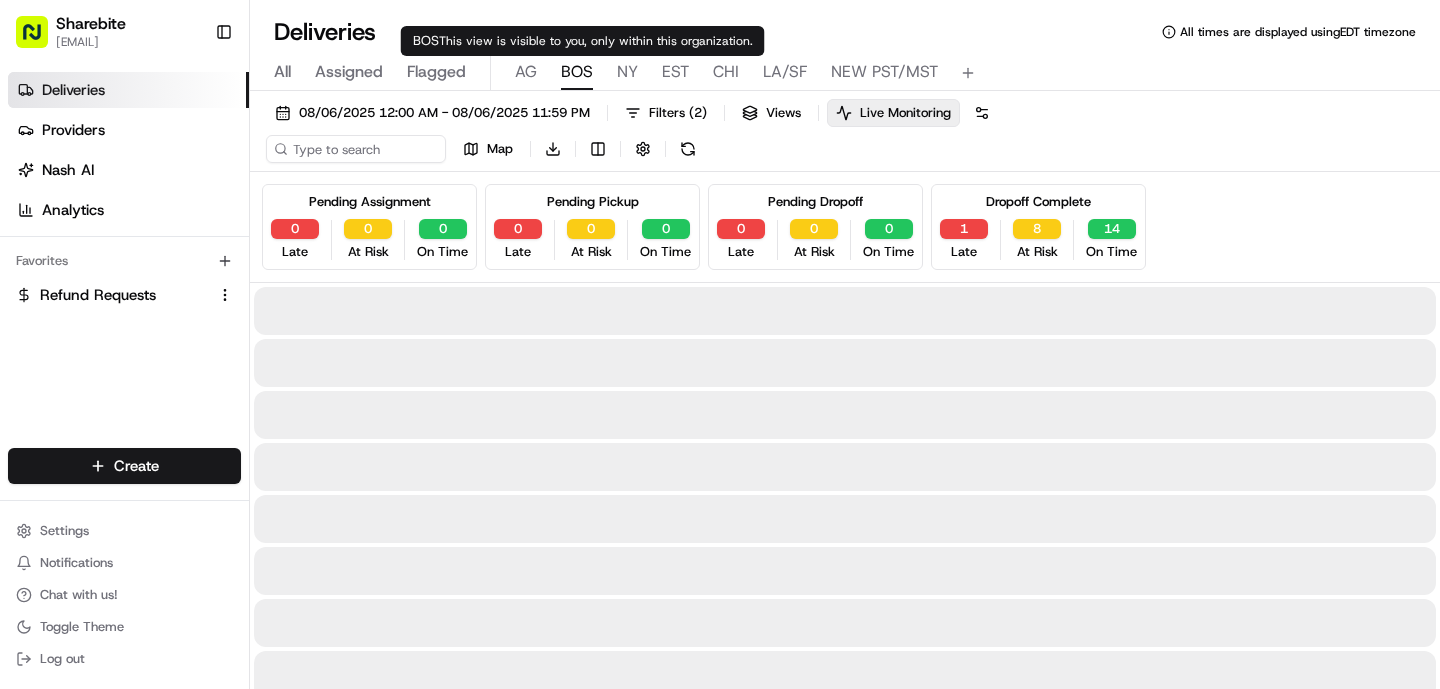 click on "BOS" at bounding box center (577, 72) 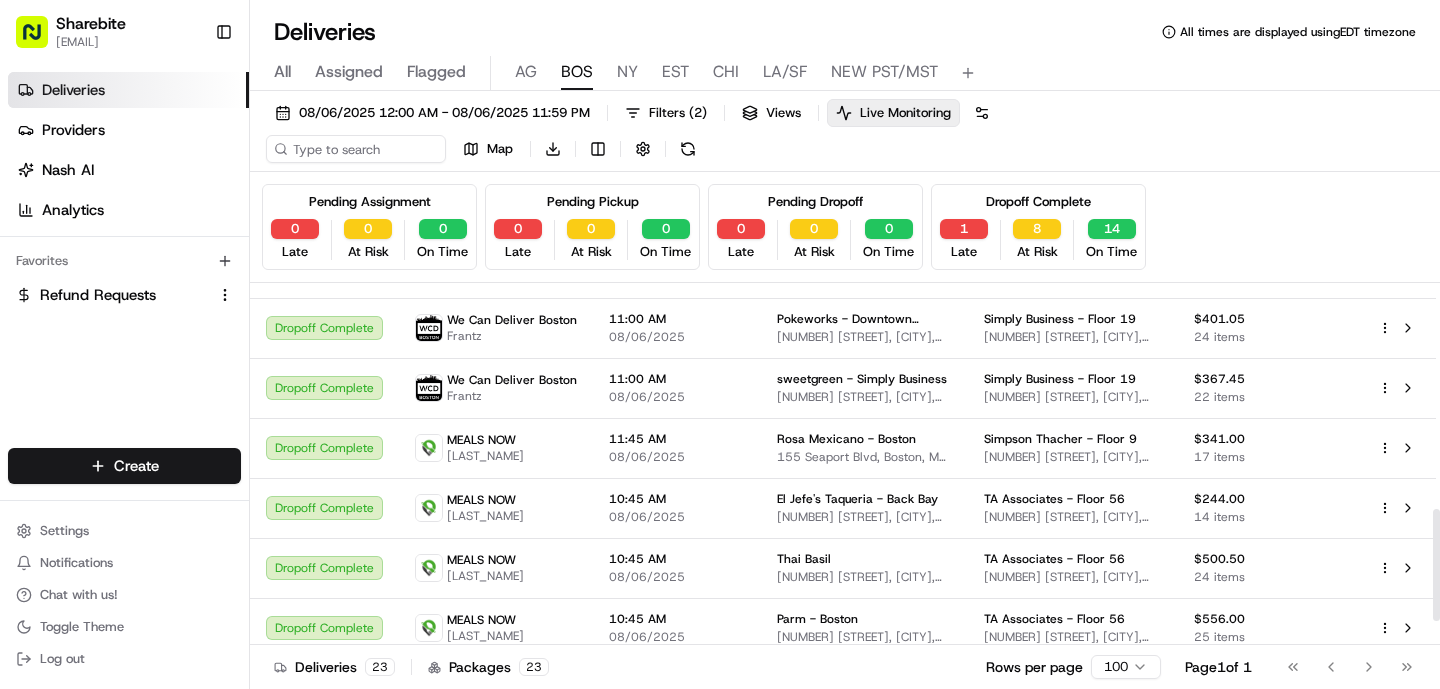 scroll, scrollTop: 1022, scrollLeft: 0, axis: vertical 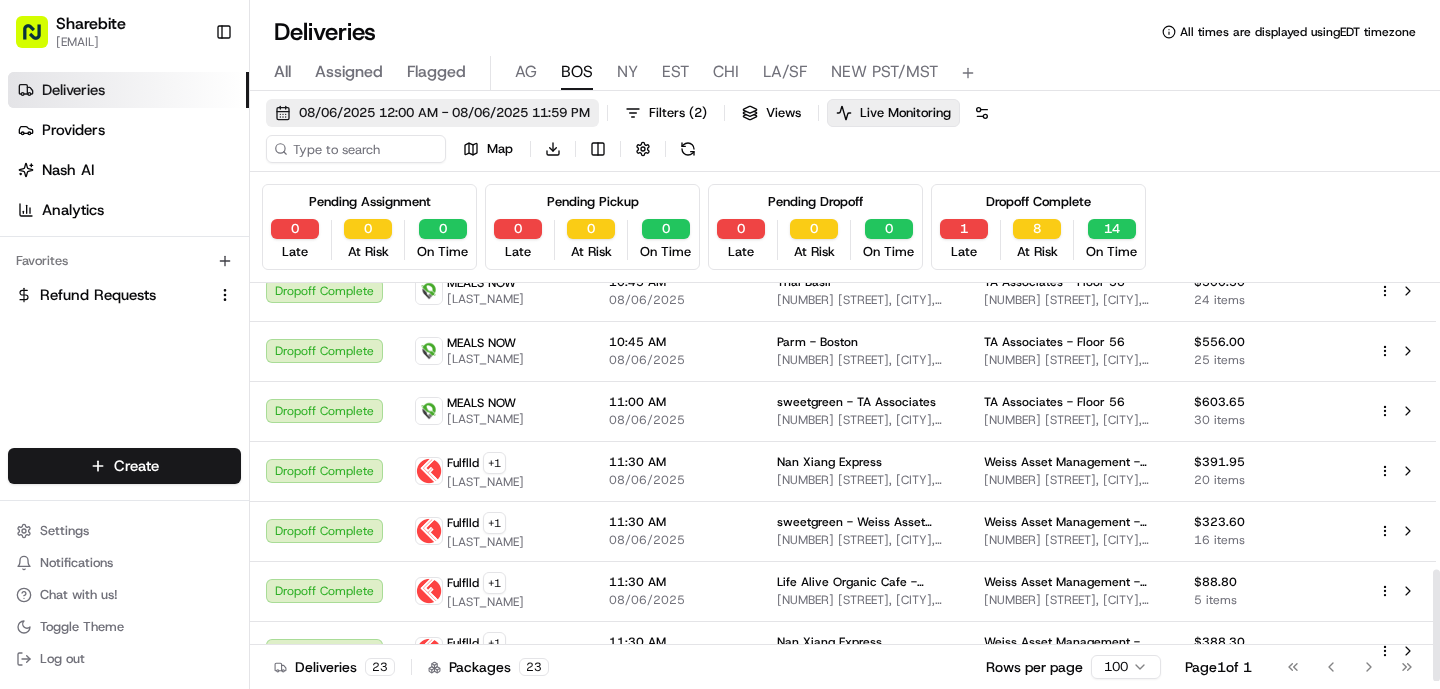 click on "08/06/2025 12:00 AM - 08/06/2025 11:59 PM" at bounding box center [444, 113] 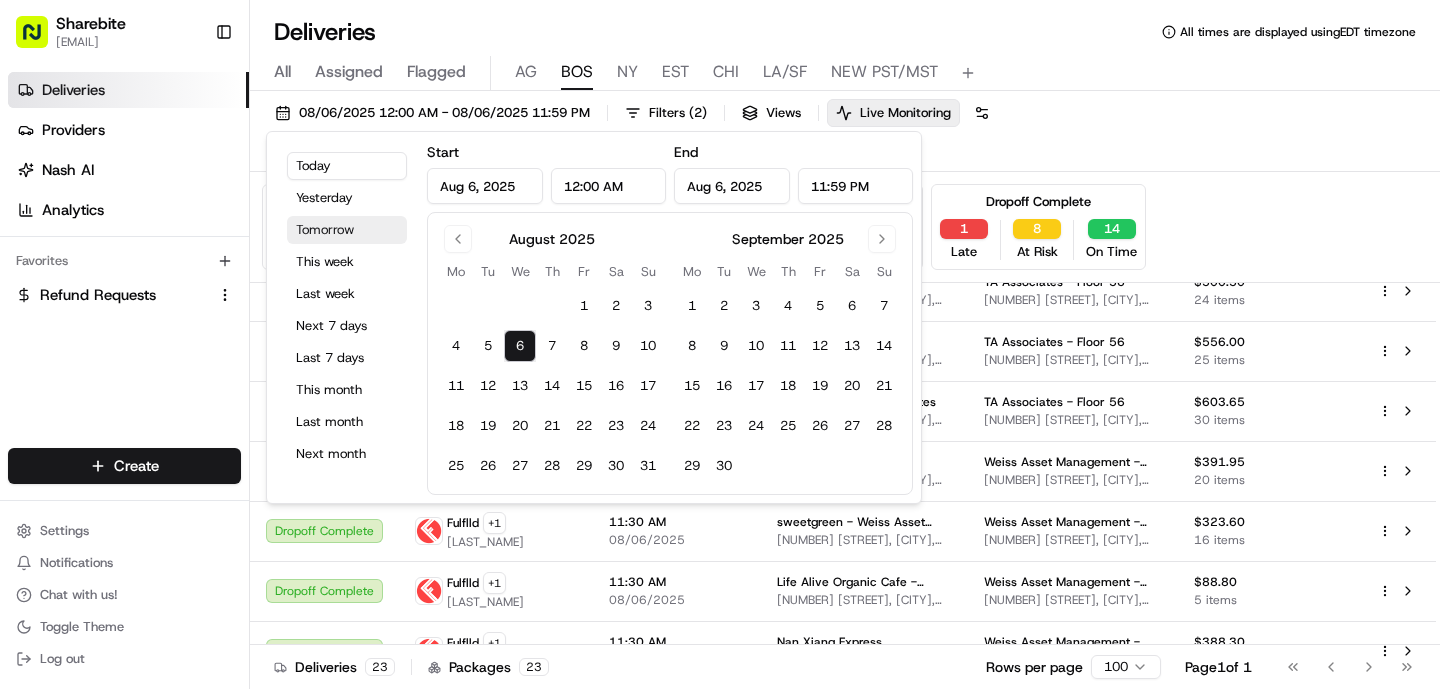 click on "Tomorrow" at bounding box center (347, 230) 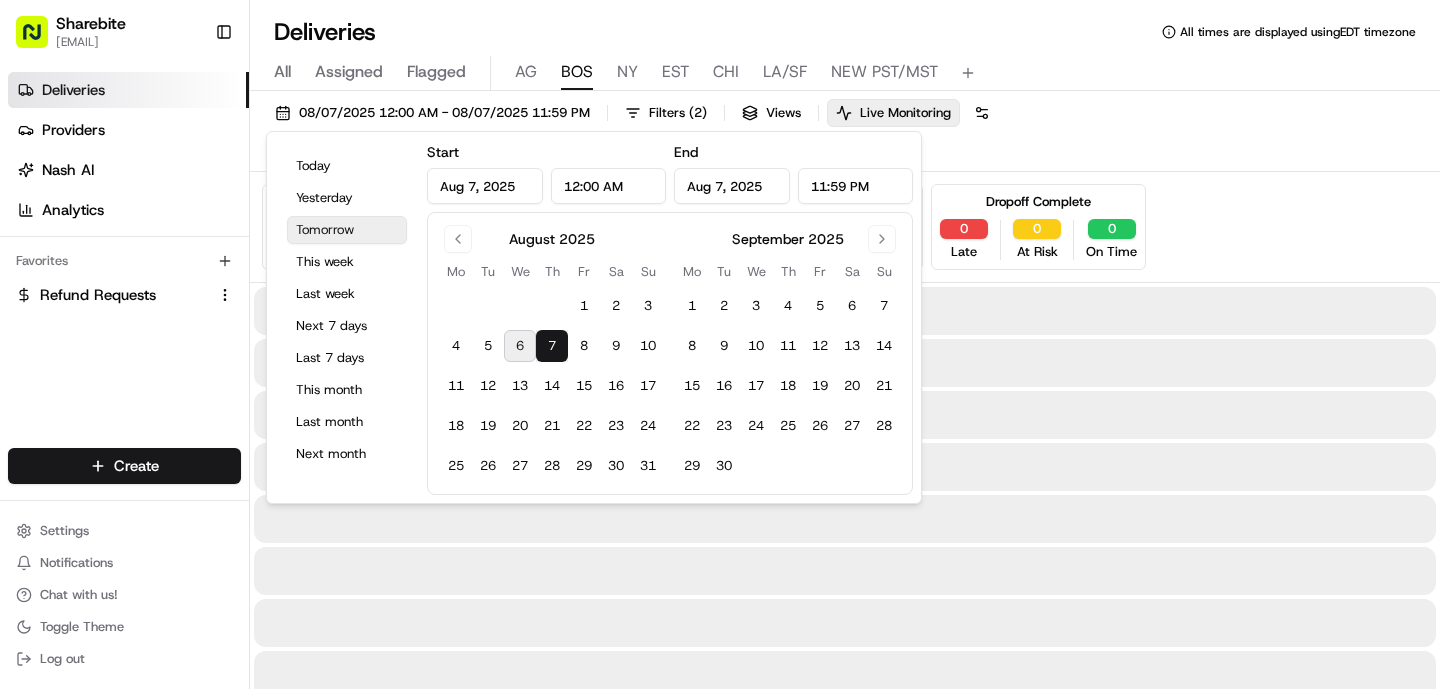 type on "Aug 7, 2025" 